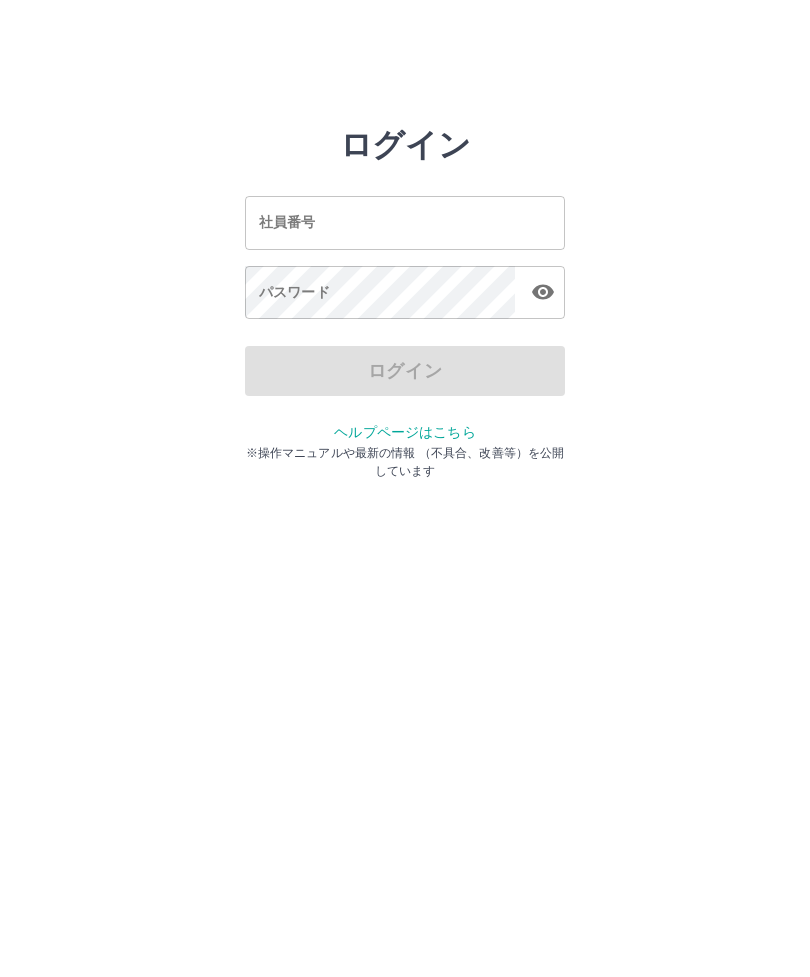 scroll, scrollTop: 0, scrollLeft: 0, axis: both 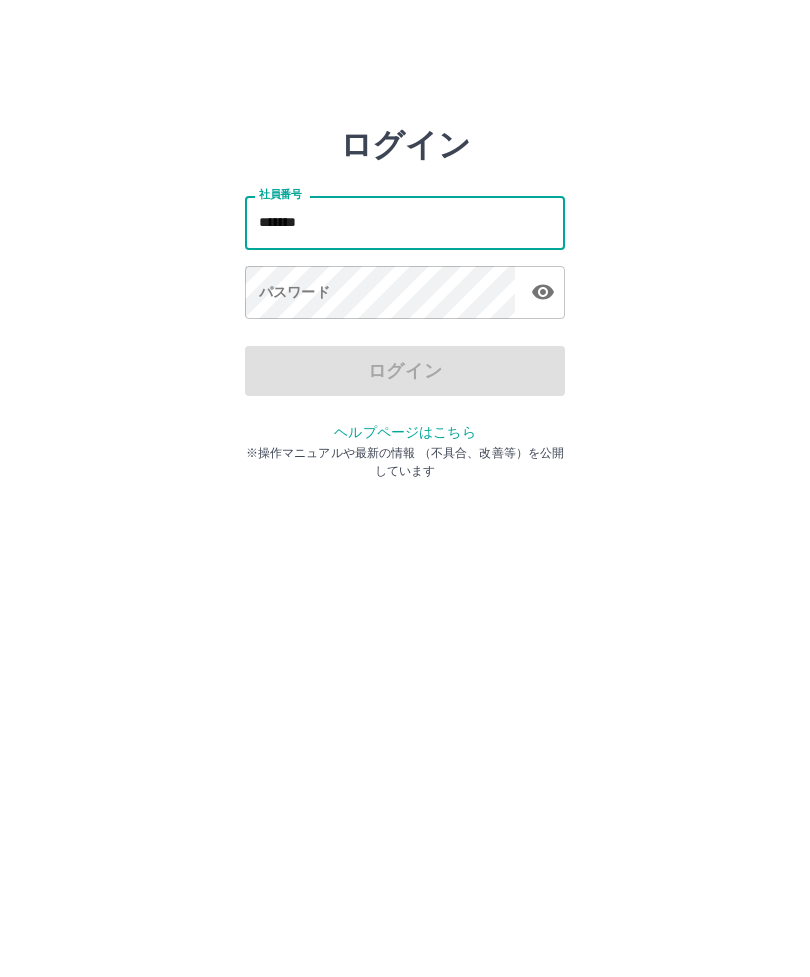 type on "*******" 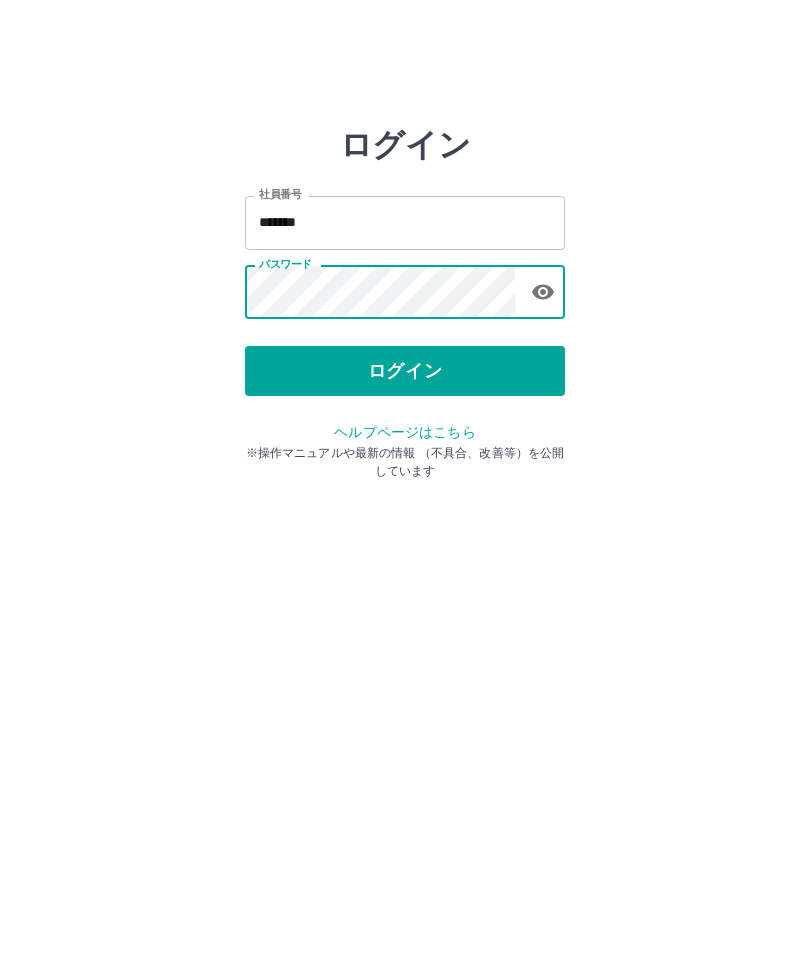 click on "ログイン 社員番号 ******* 社員番号 パスワード パスワード ログイン ヘルプページはこちら ※操作マニュアルや最新の情報 （不具合、改善等）を公開しています" at bounding box center [405, 223] 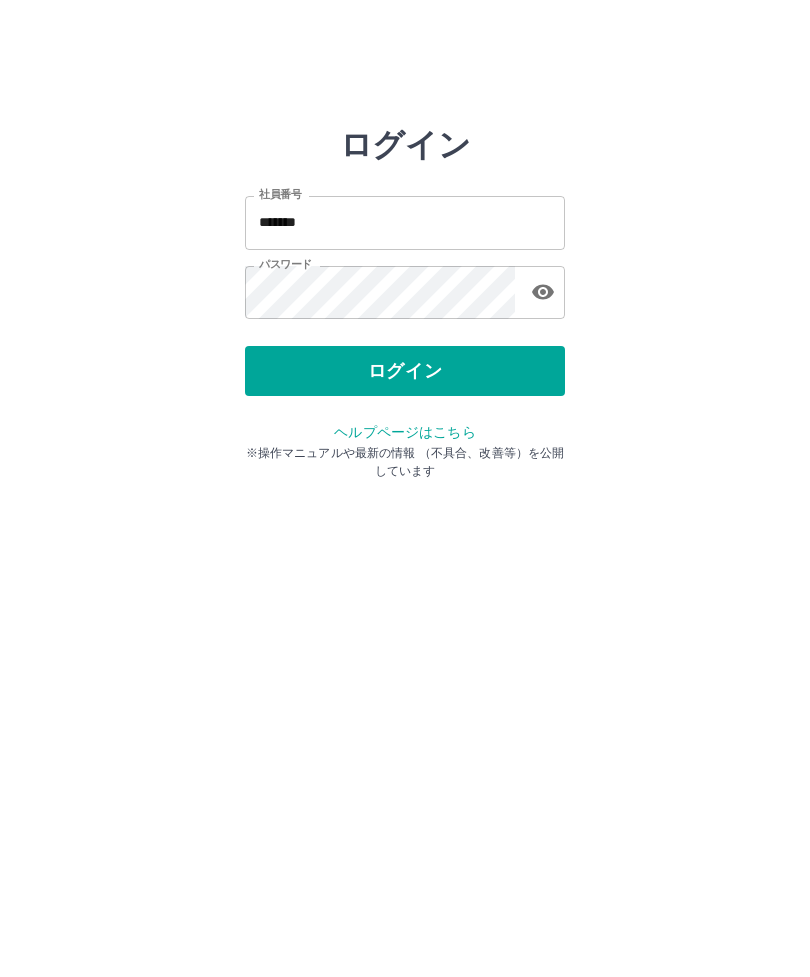click on "ログイン" at bounding box center (405, 371) 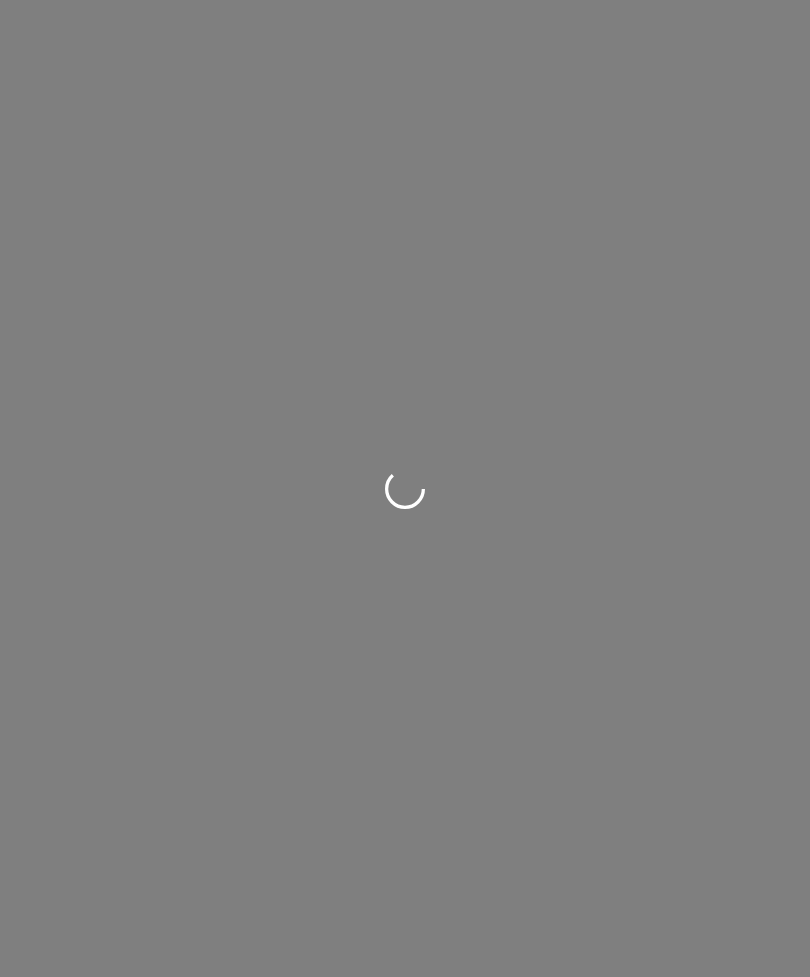 scroll, scrollTop: 0, scrollLeft: 0, axis: both 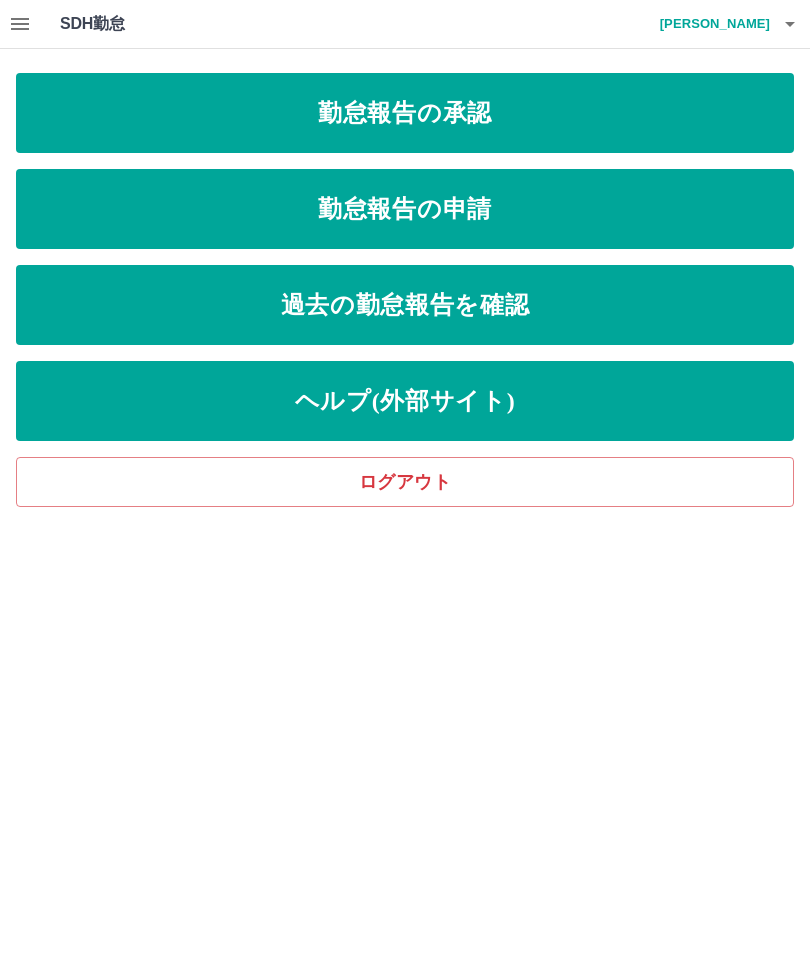 click on "勤怠報告の申請" at bounding box center [405, 209] 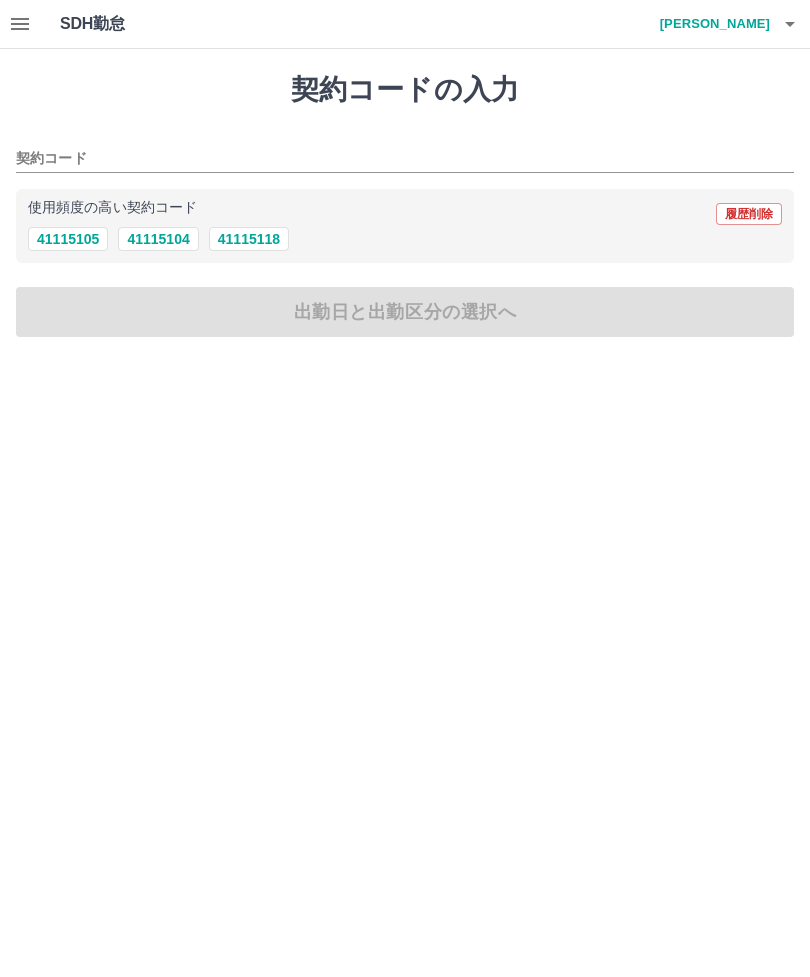 click on "41115104" at bounding box center [158, 239] 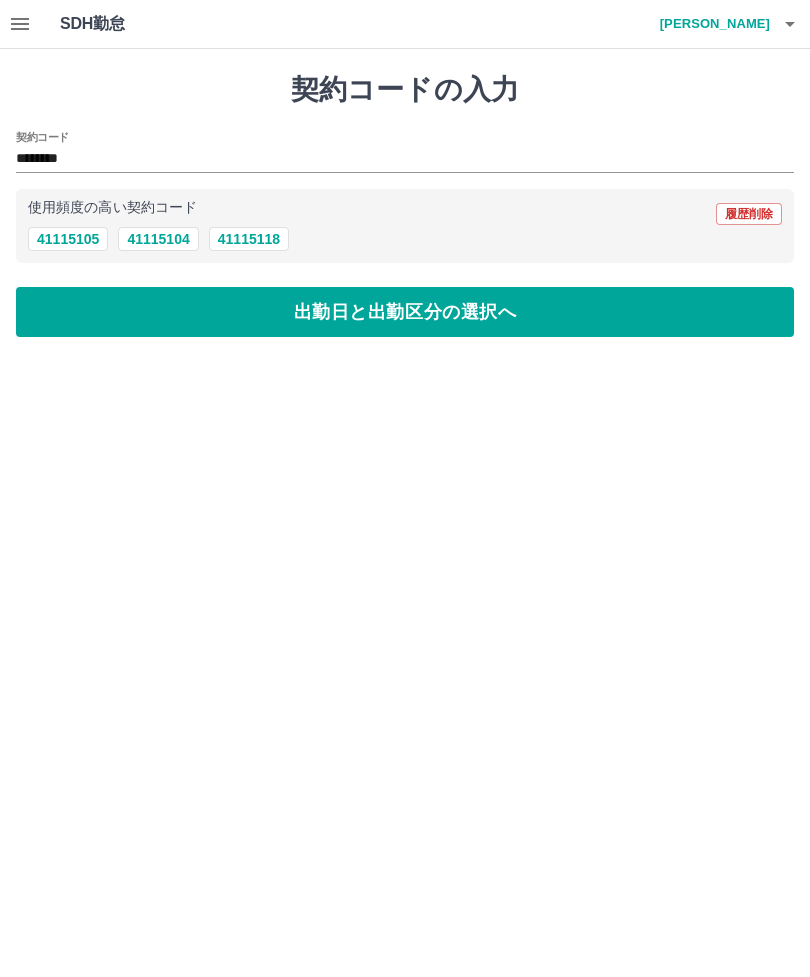 click on "出勤日と出勤区分の選択へ" at bounding box center (405, 312) 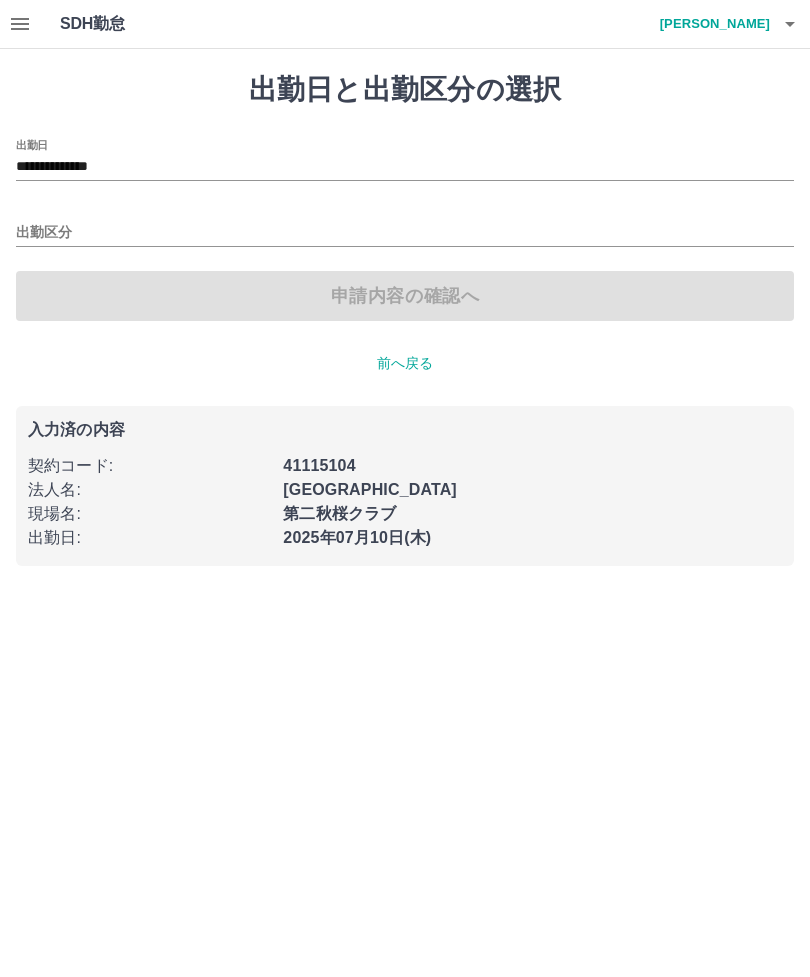 click on "出勤区分" at bounding box center [405, 233] 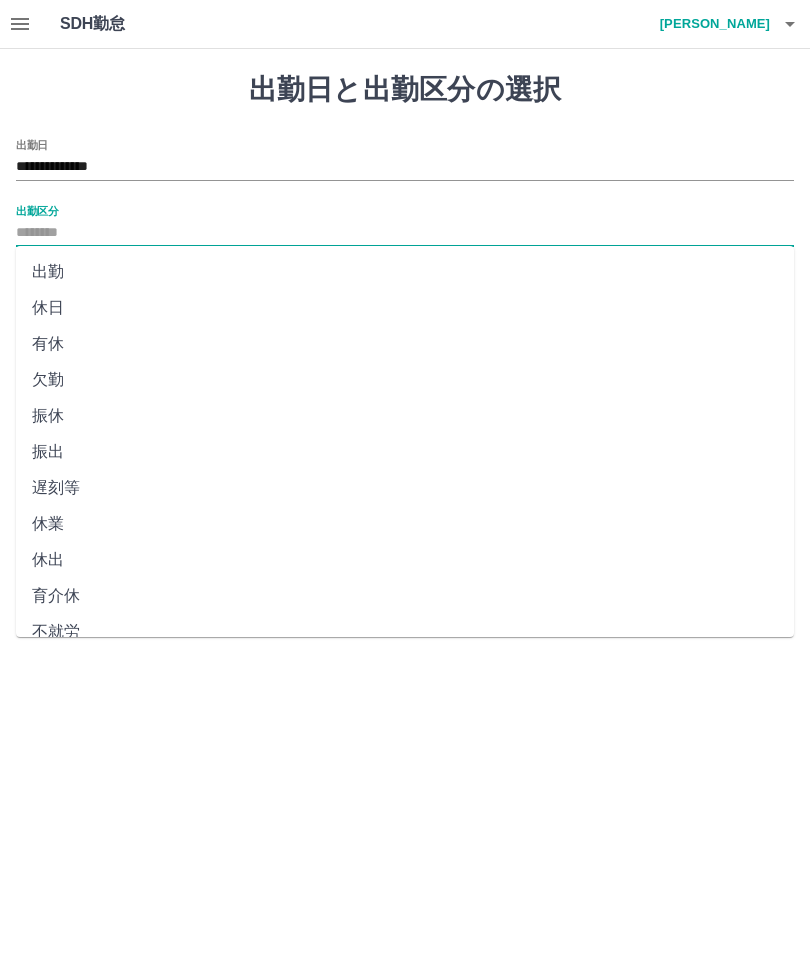 click on "出勤" at bounding box center [405, 272] 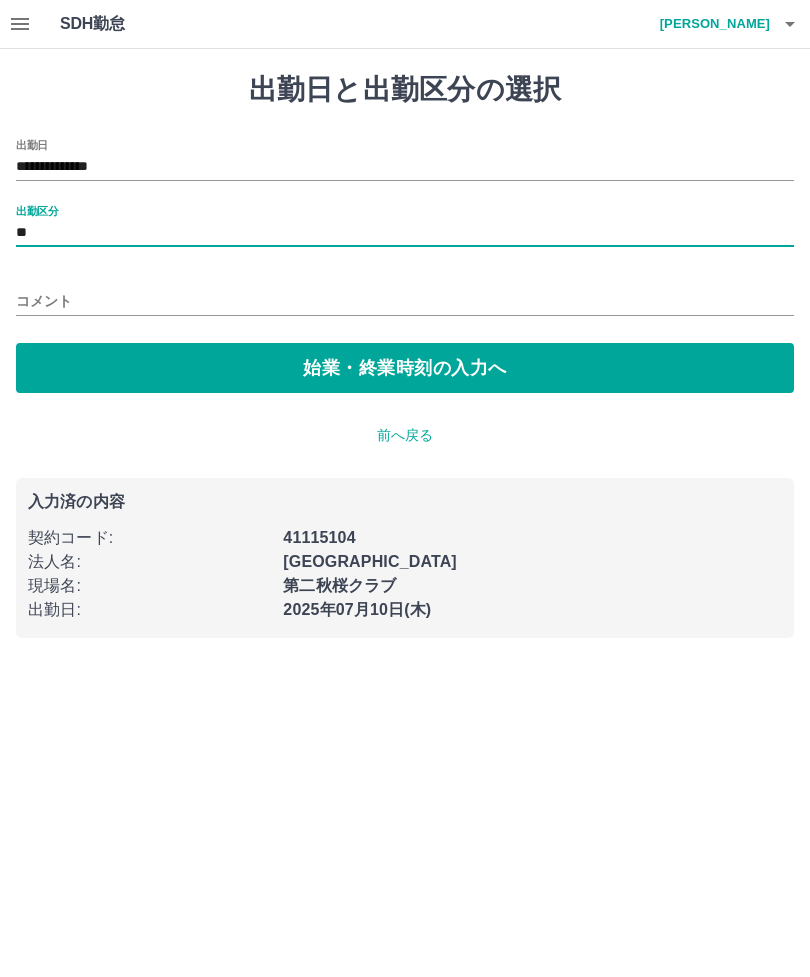 click on "始業・終業時刻の入力へ" at bounding box center [405, 368] 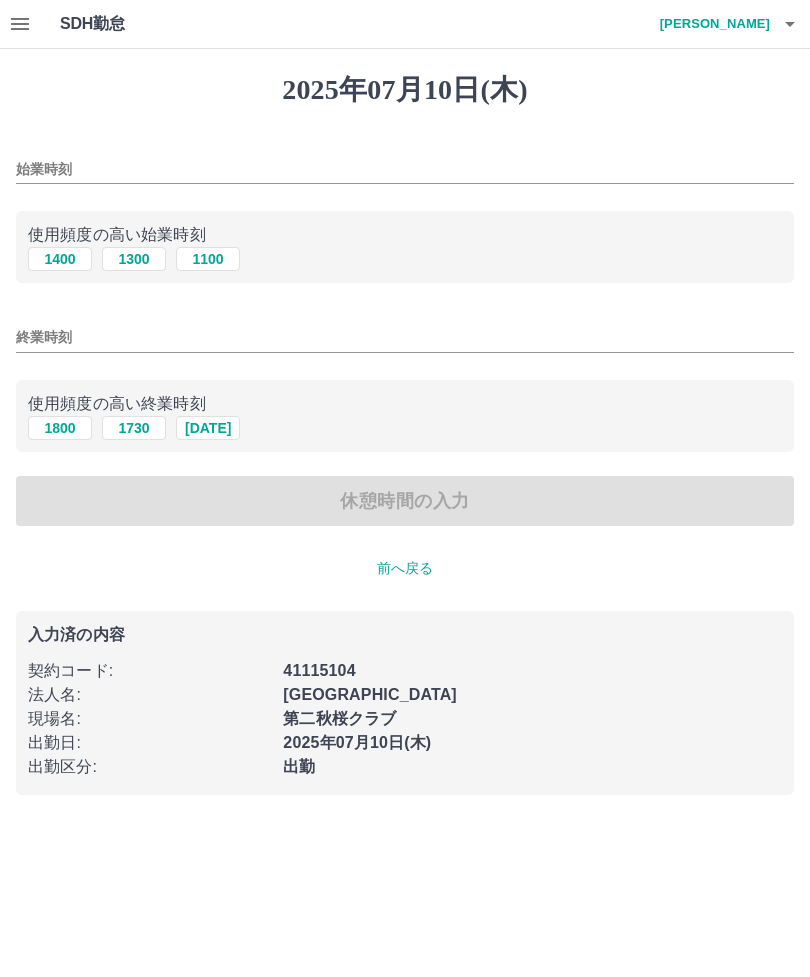 click on "1100" at bounding box center [208, 259] 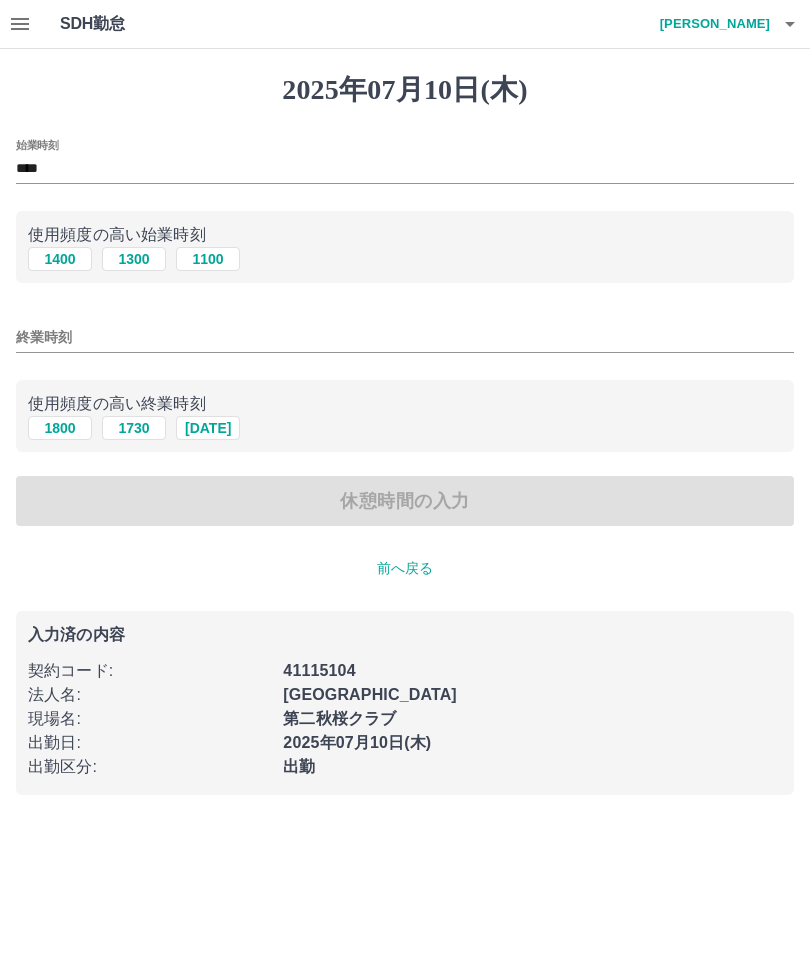 click on "[DATE]" at bounding box center [208, 428] 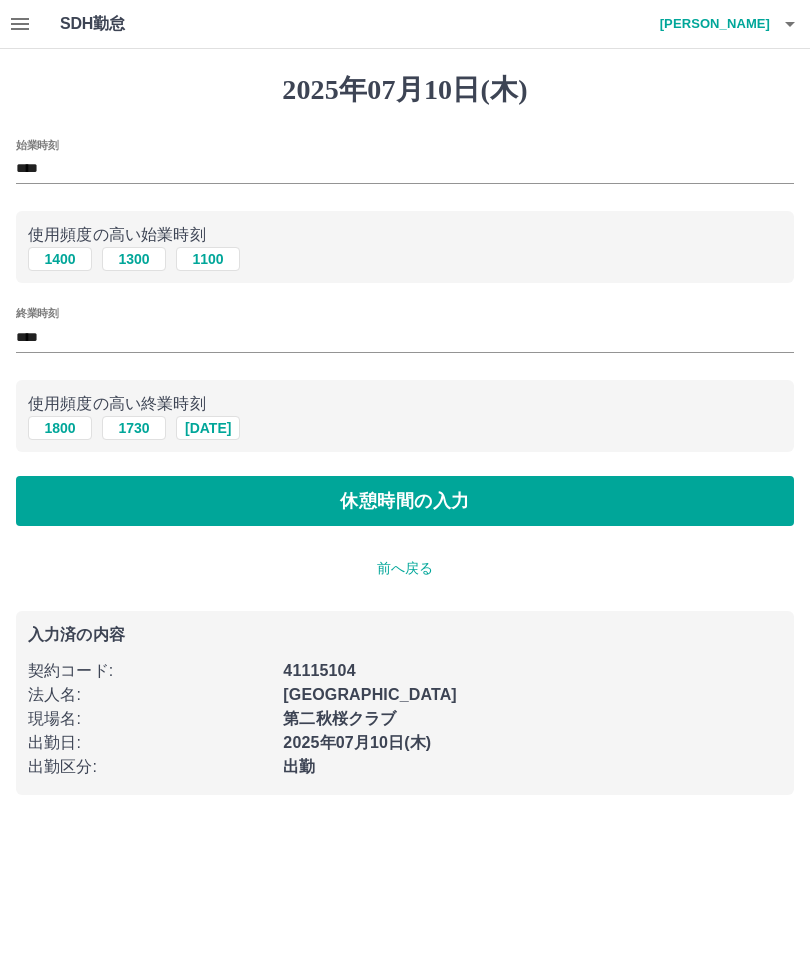 click on "休憩時間の入力" at bounding box center [405, 501] 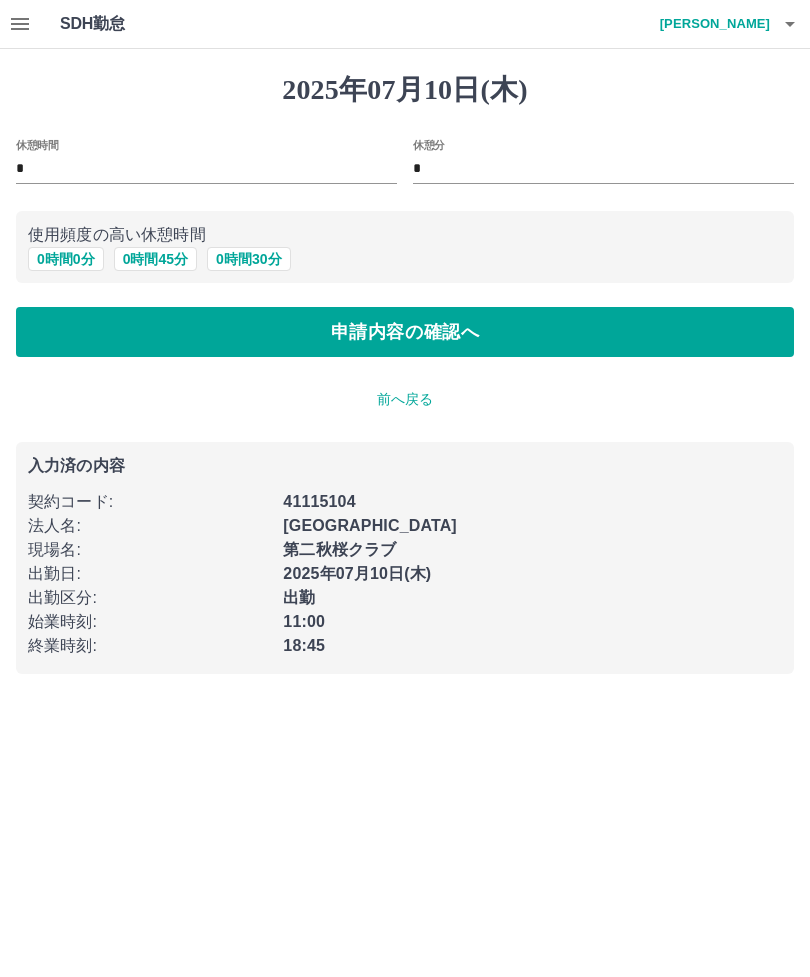 click on "0 時間 45 分" at bounding box center (155, 259) 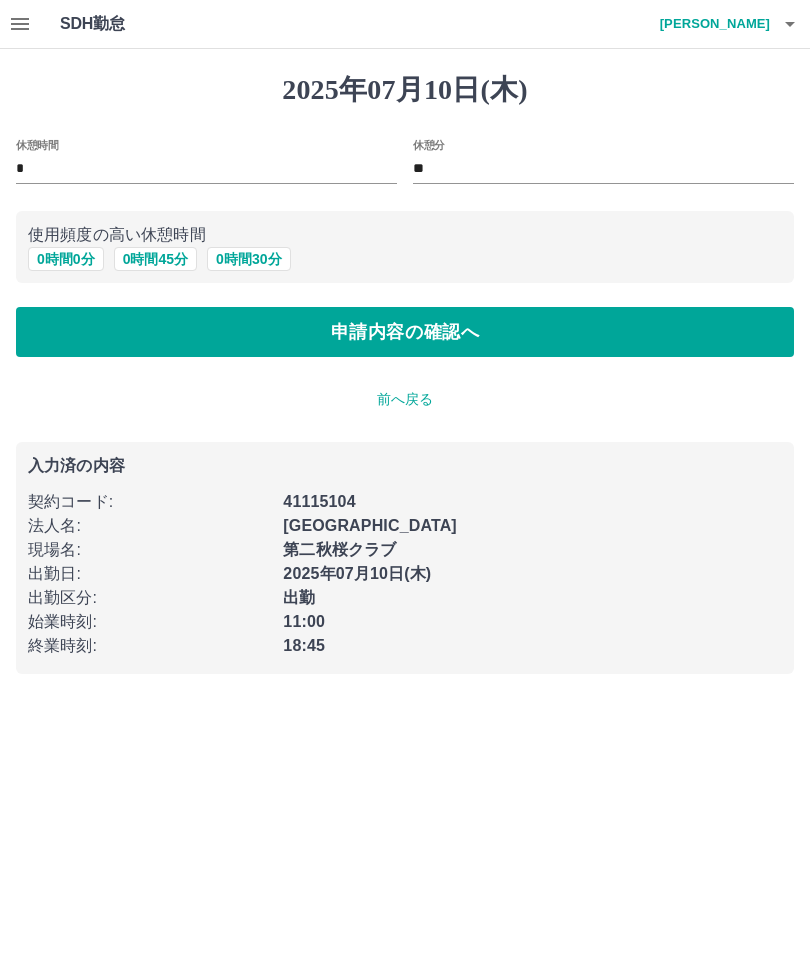 click on "申請内容の確認へ" at bounding box center (405, 332) 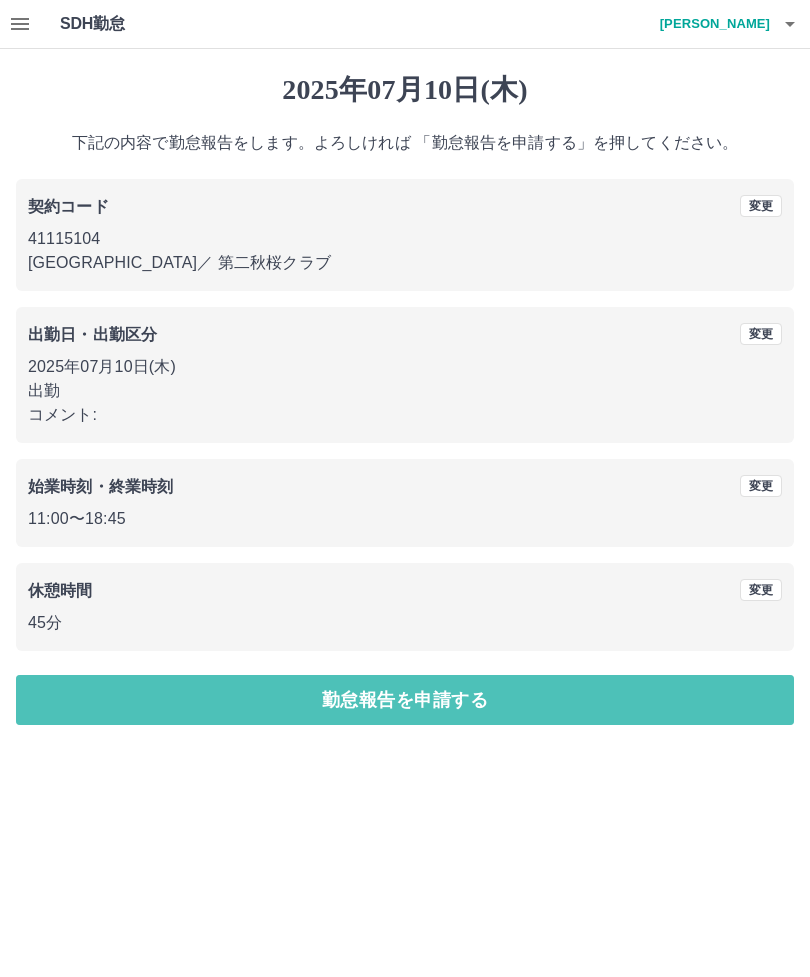 click on "勤怠報告を申請する" at bounding box center (405, 700) 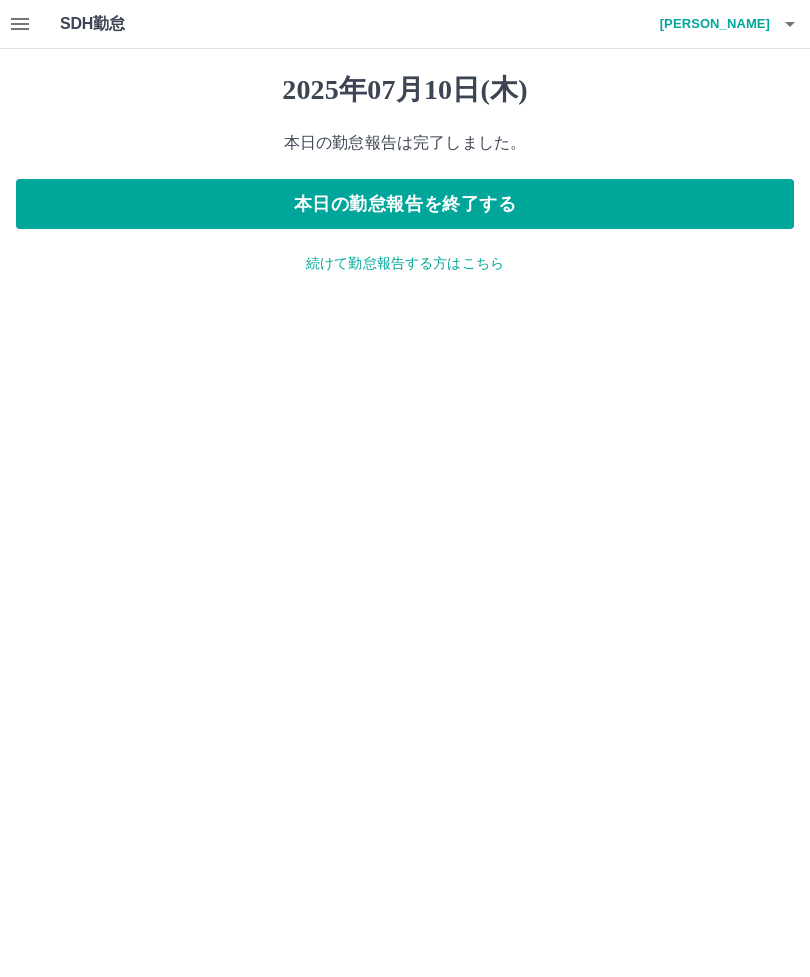 click on "本日の勤怠報告を終了する" at bounding box center [405, 204] 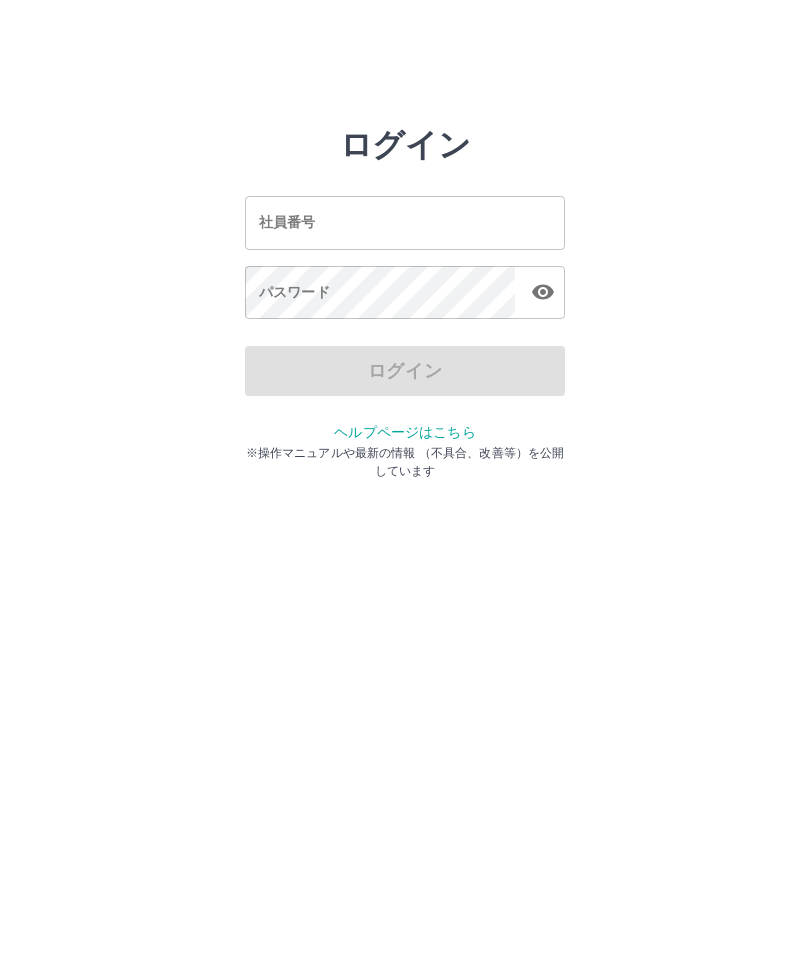 scroll, scrollTop: 0, scrollLeft: 0, axis: both 